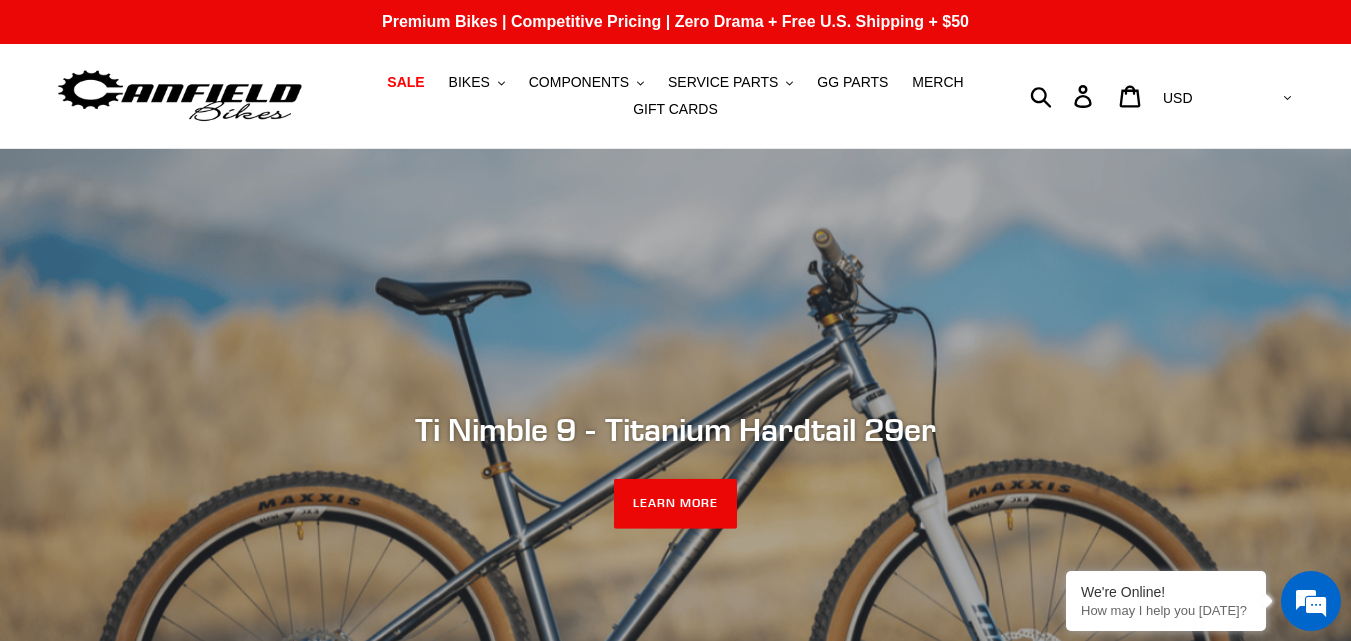 scroll, scrollTop: 0, scrollLeft: 0, axis: both 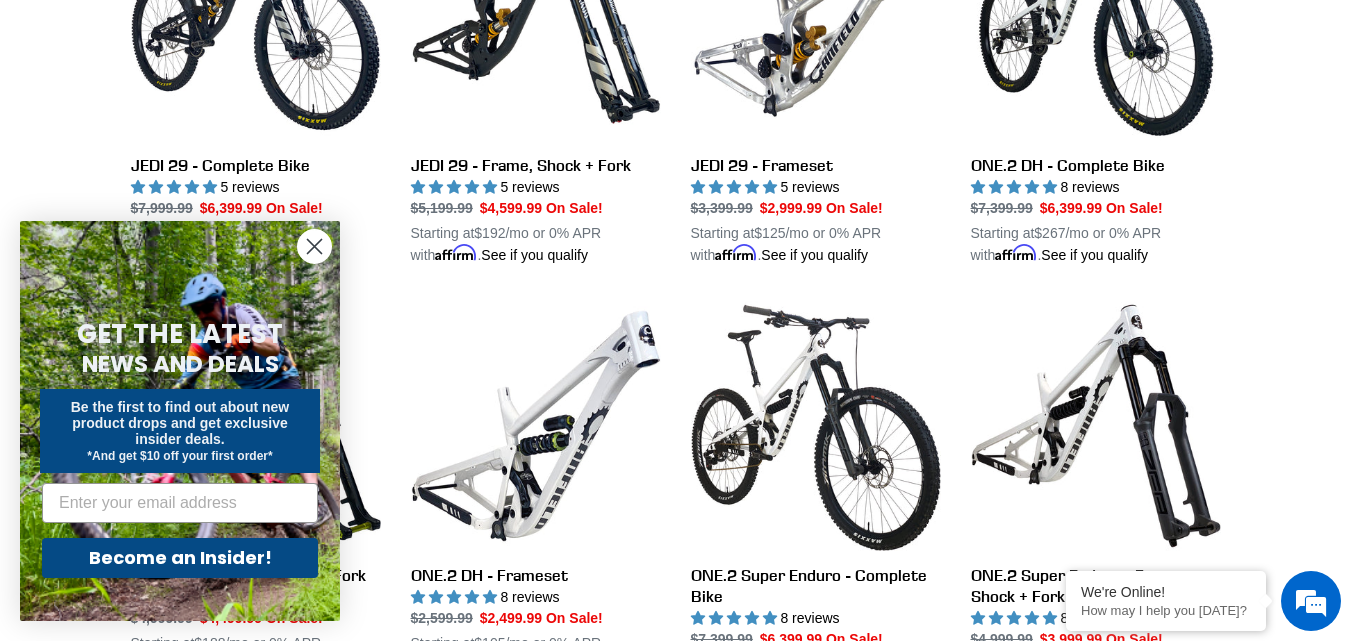click 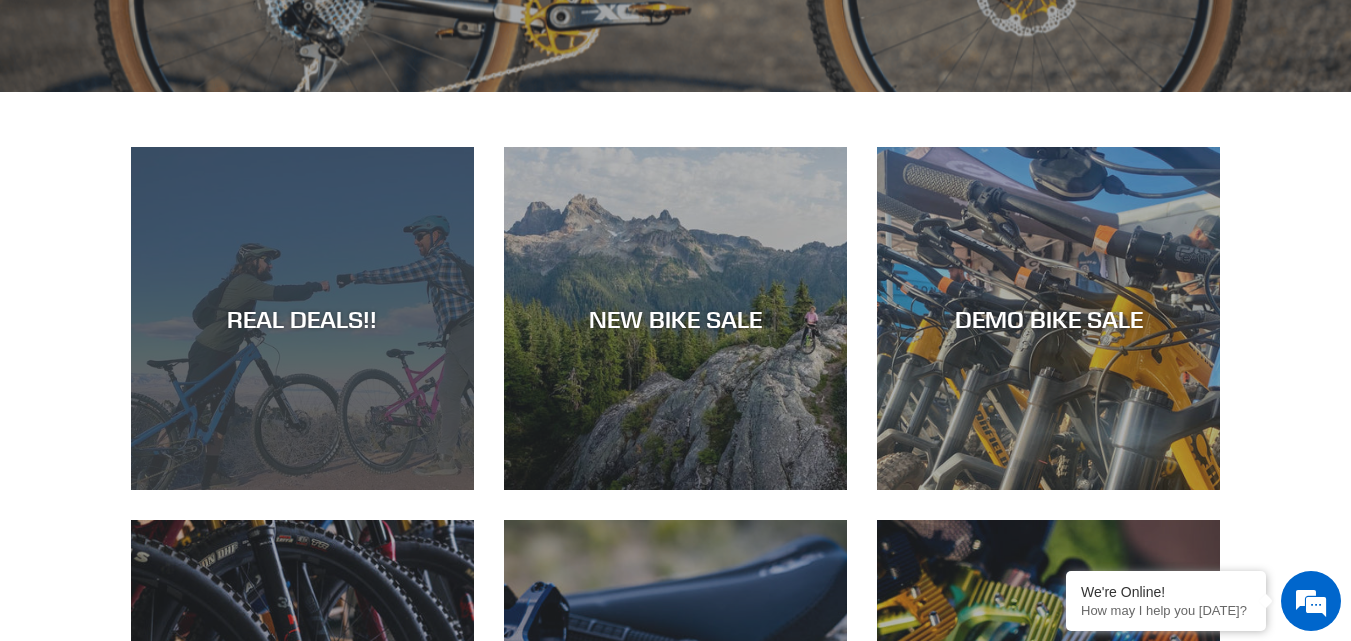 scroll, scrollTop: 700, scrollLeft: 0, axis: vertical 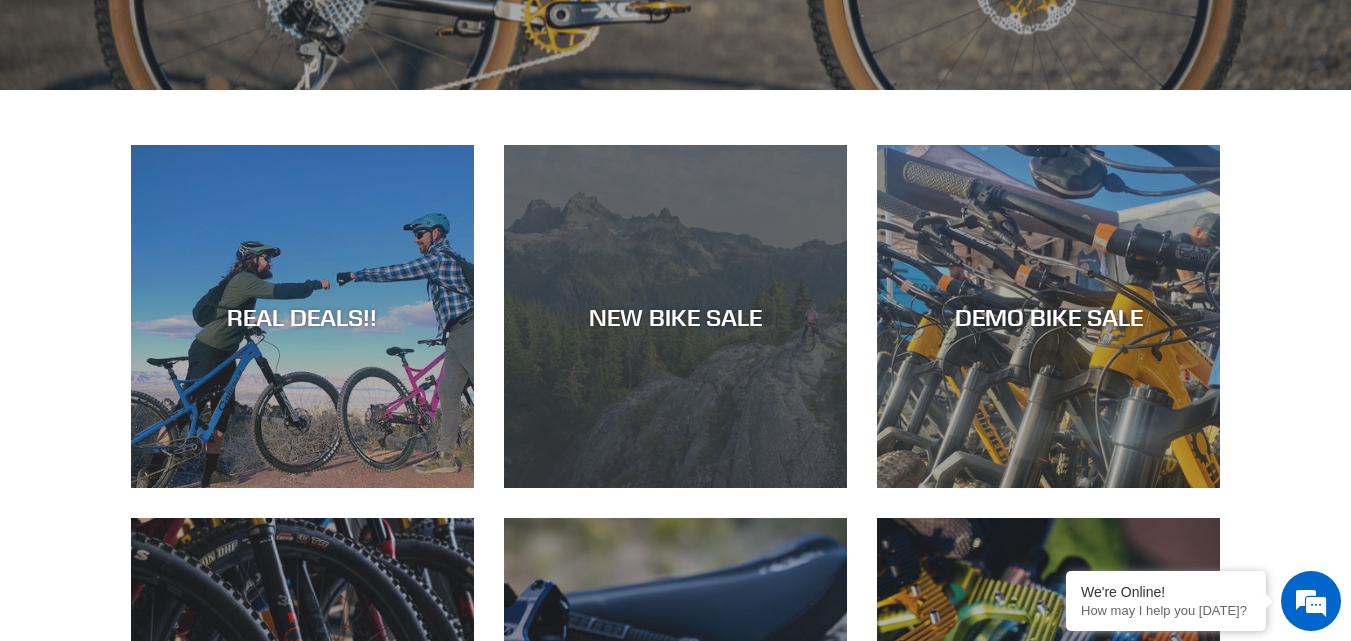 click on "NEW BIKE SALE" at bounding box center [675, 316] 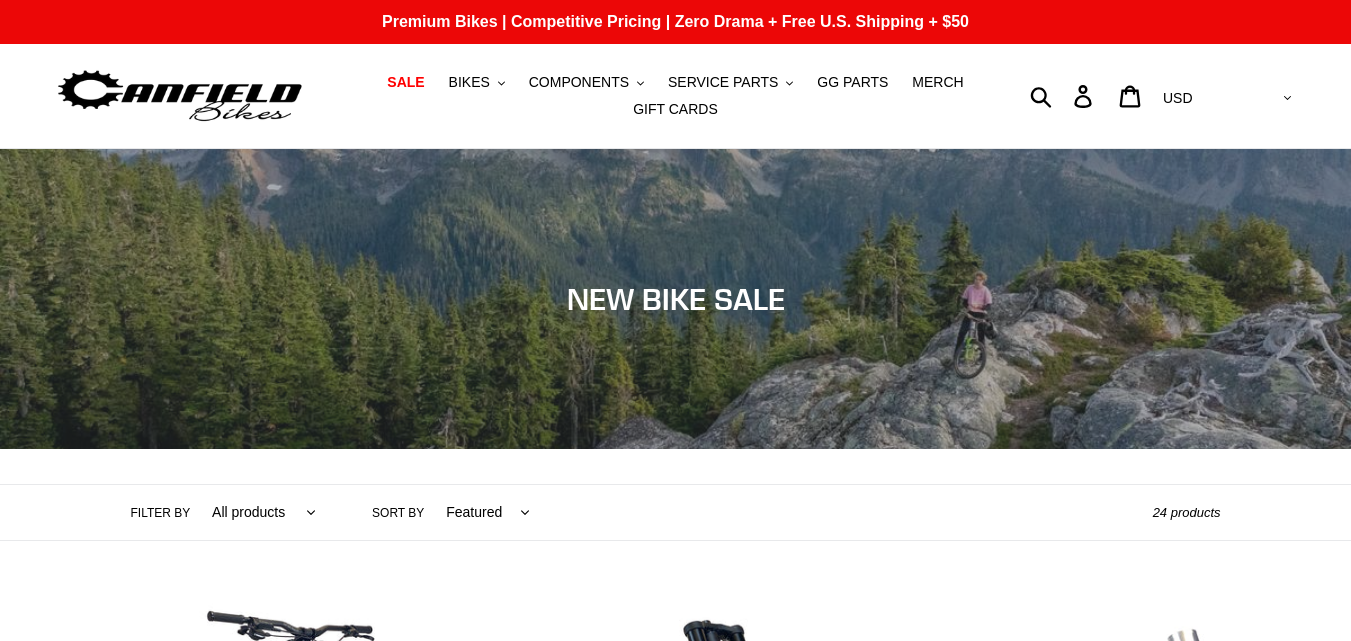 scroll, scrollTop: 0, scrollLeft: 0, axis: both 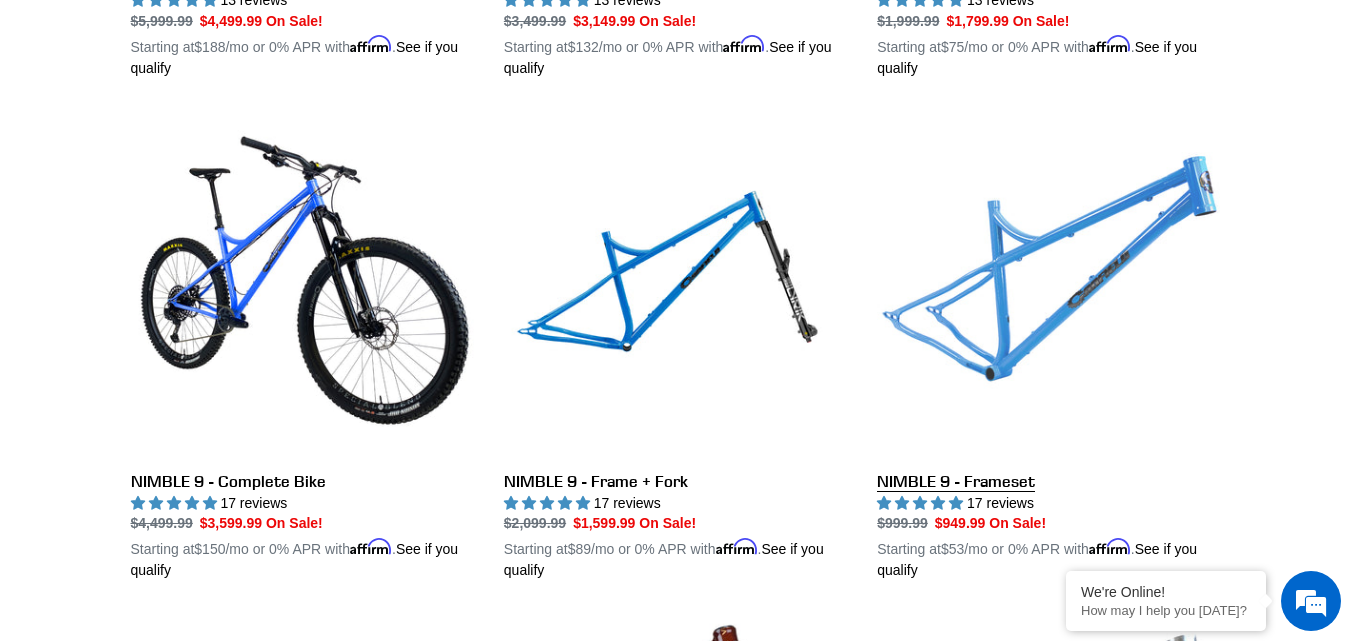 click on "NIMBLE 9 - Frameset" at bounding box center [1048, 348] 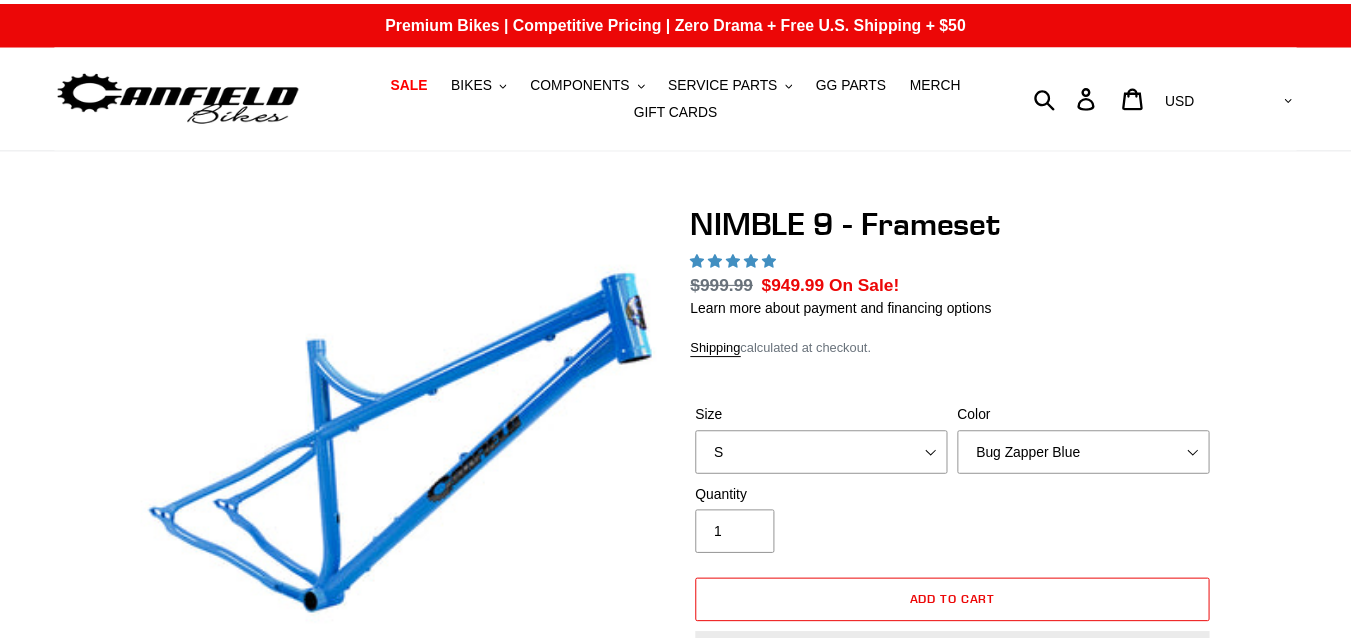 scroll, scrollTop: 0, scrollLeft: 0, axis: both 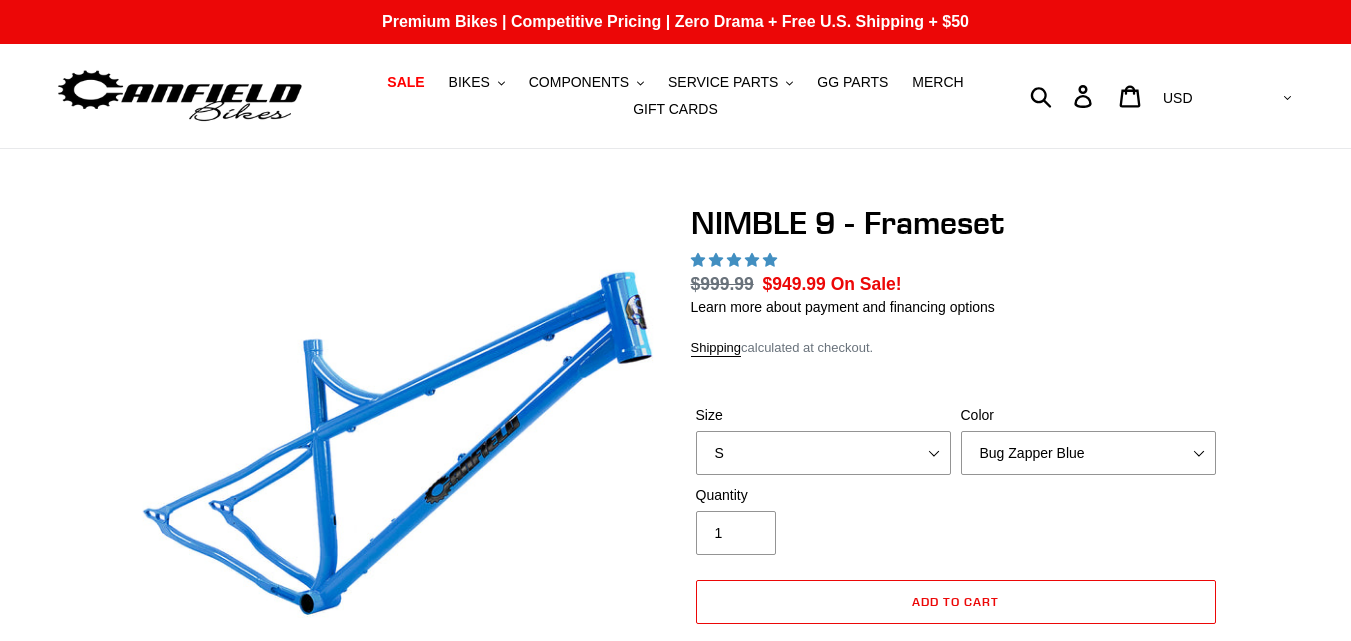 select on "highest-rating" 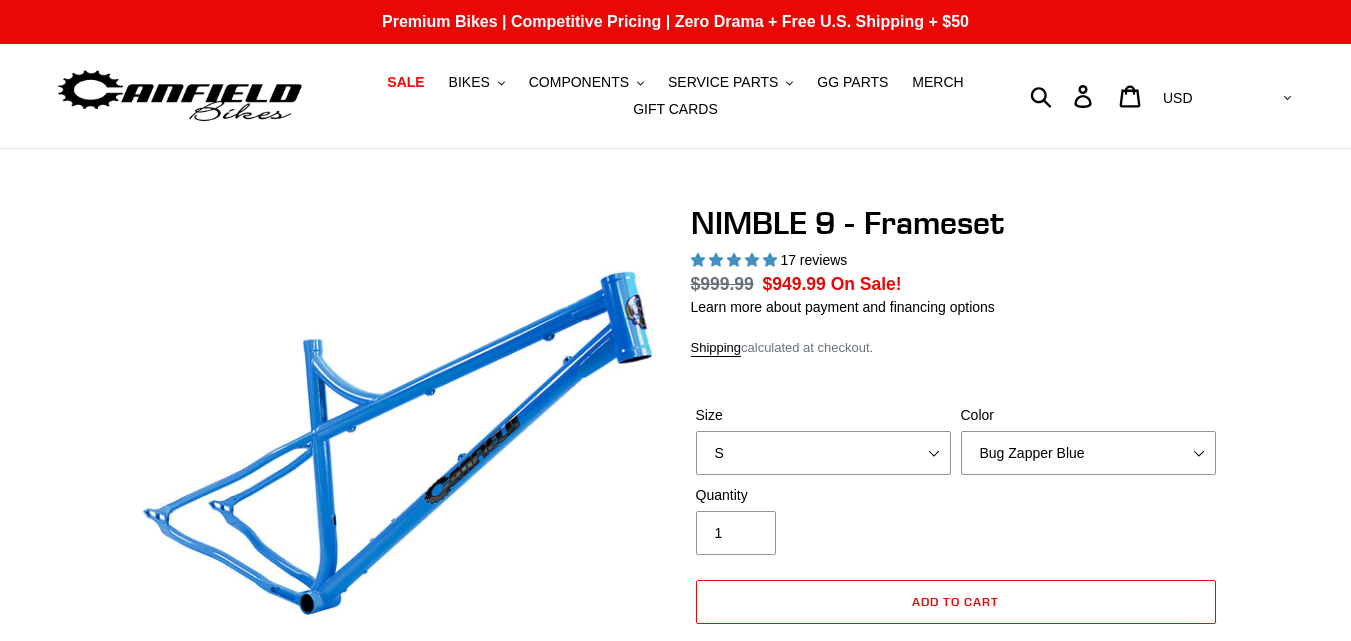 scroll, scrollTop: 0, scrollLeft: 0, axis: both 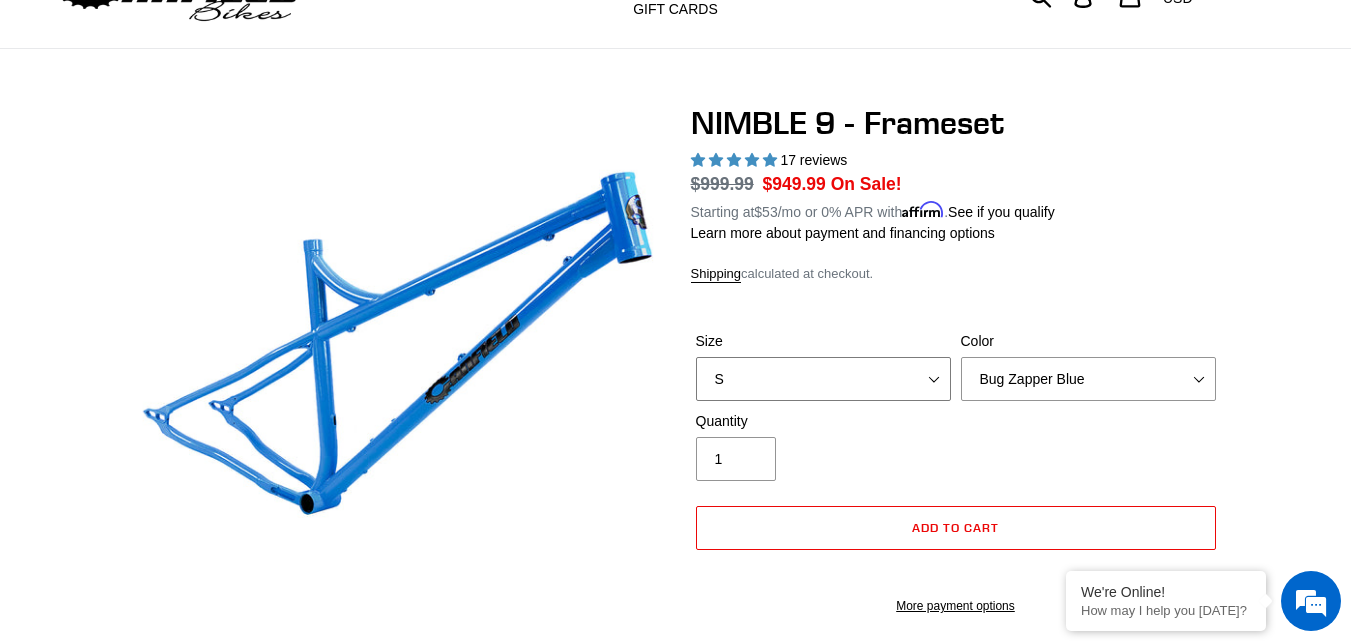 click on "S
M
L
XL" at bounding box center [823, 379] 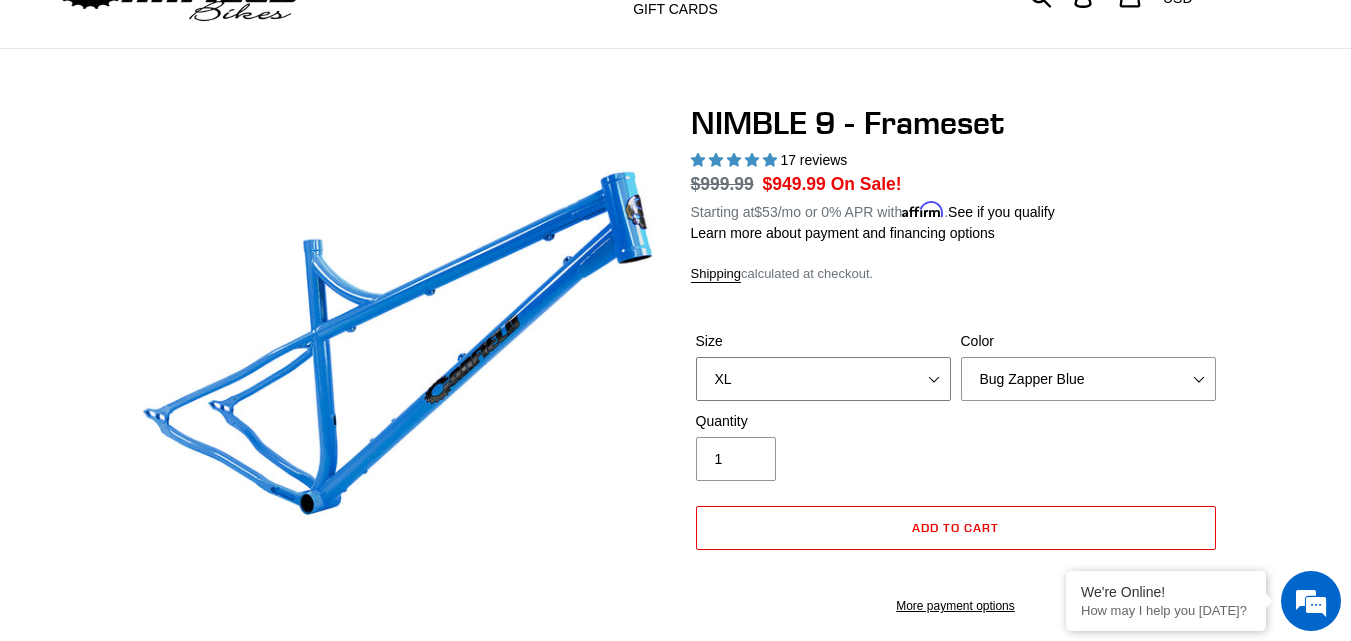 click on "S
M
L
XL" at bounding box center (823, 379) 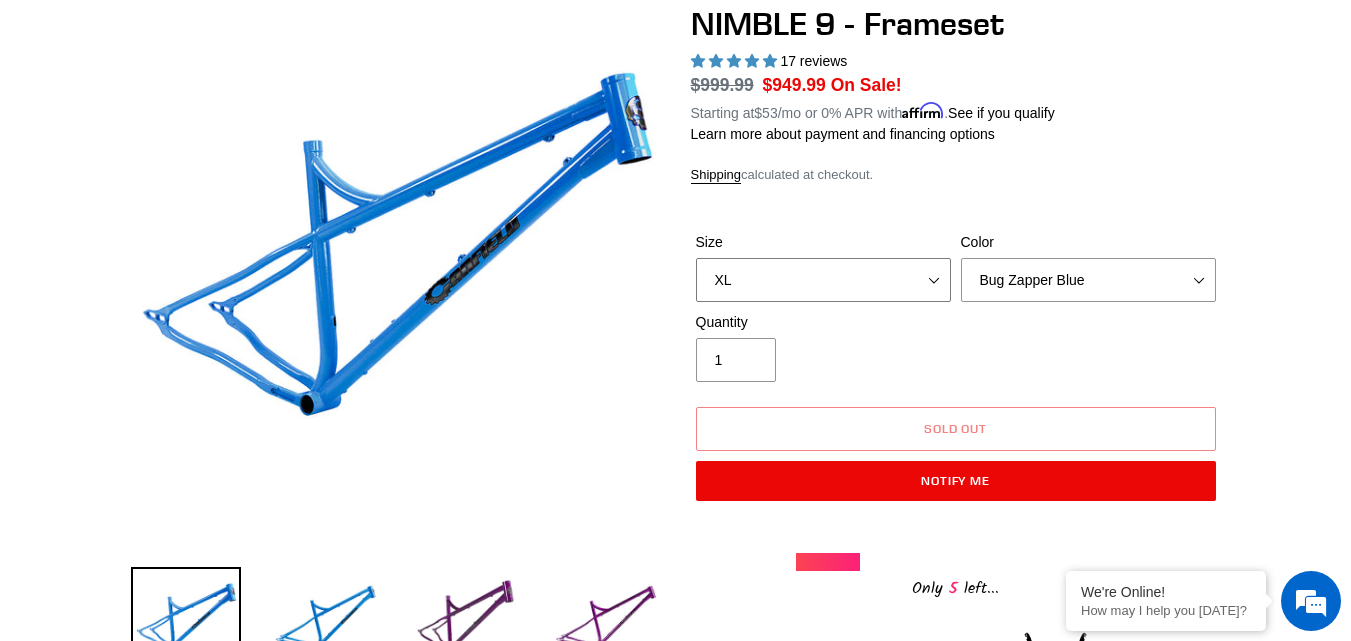 scroll, scrollTop: 200, scrollLeft: 0, axis: vertical 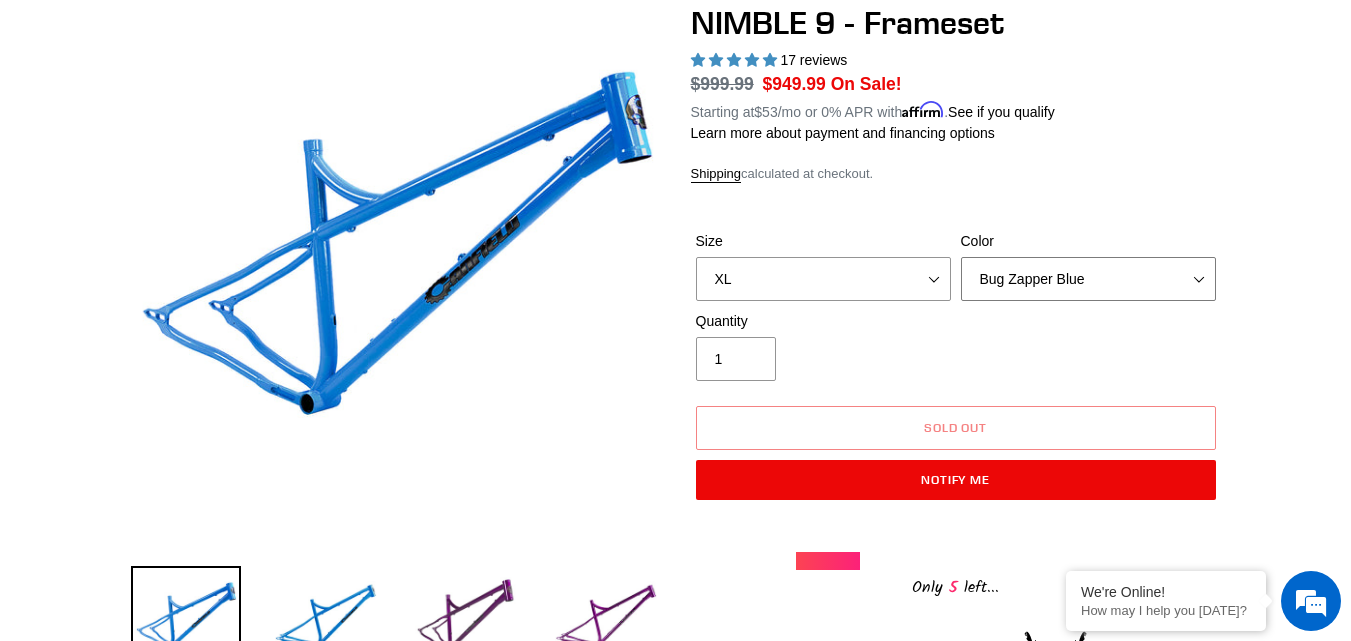 click on "Bug Zapper Blue
Purple Haze -Sold Out
Galaxy Black" at bounding box center [1088, 279] 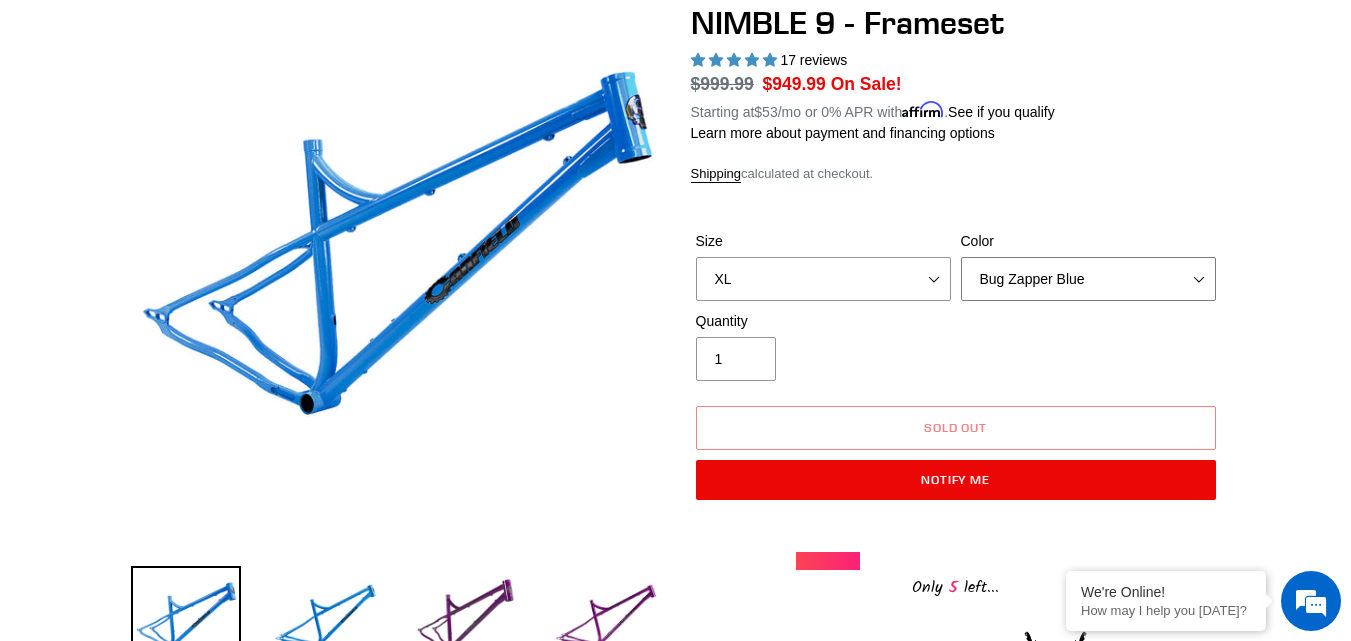 click on "Bug Zapper Blue
Purple Haze -Sold Out
Galaxy Black" at bounding box center [1088, 279] 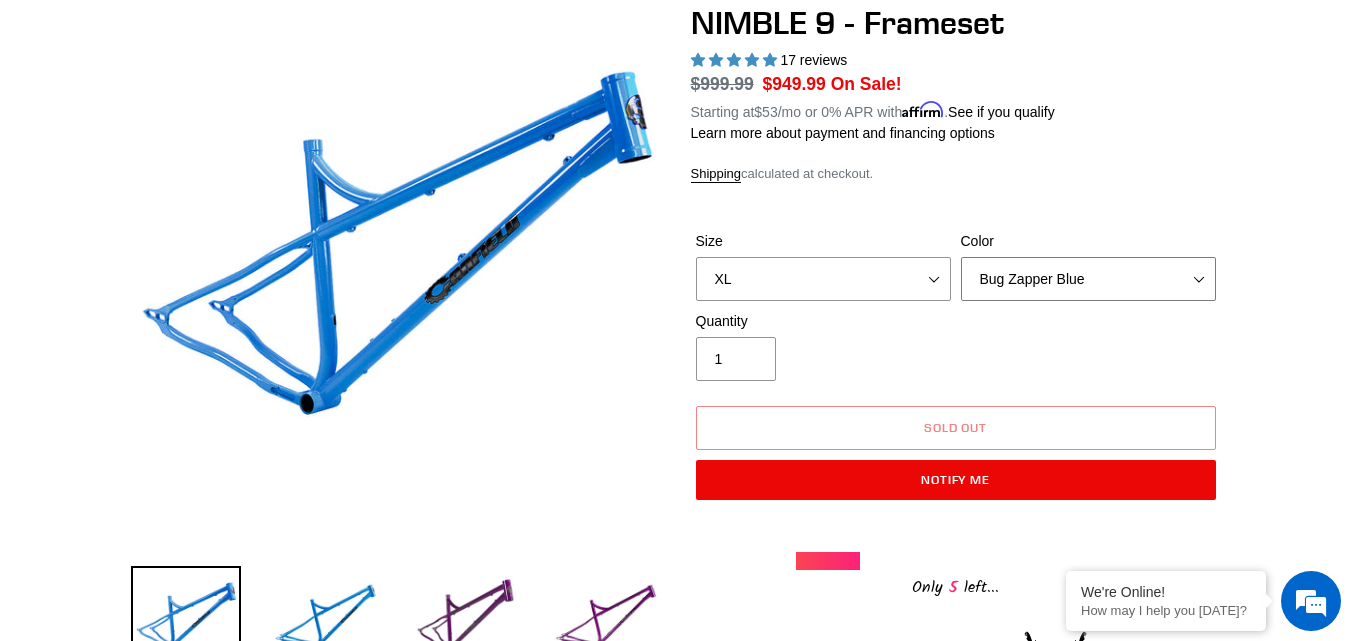 click on "Bug Zapper Blue
Purple Haze -Sold Out
Galaxy Black" at bounding box center (1088, 279) 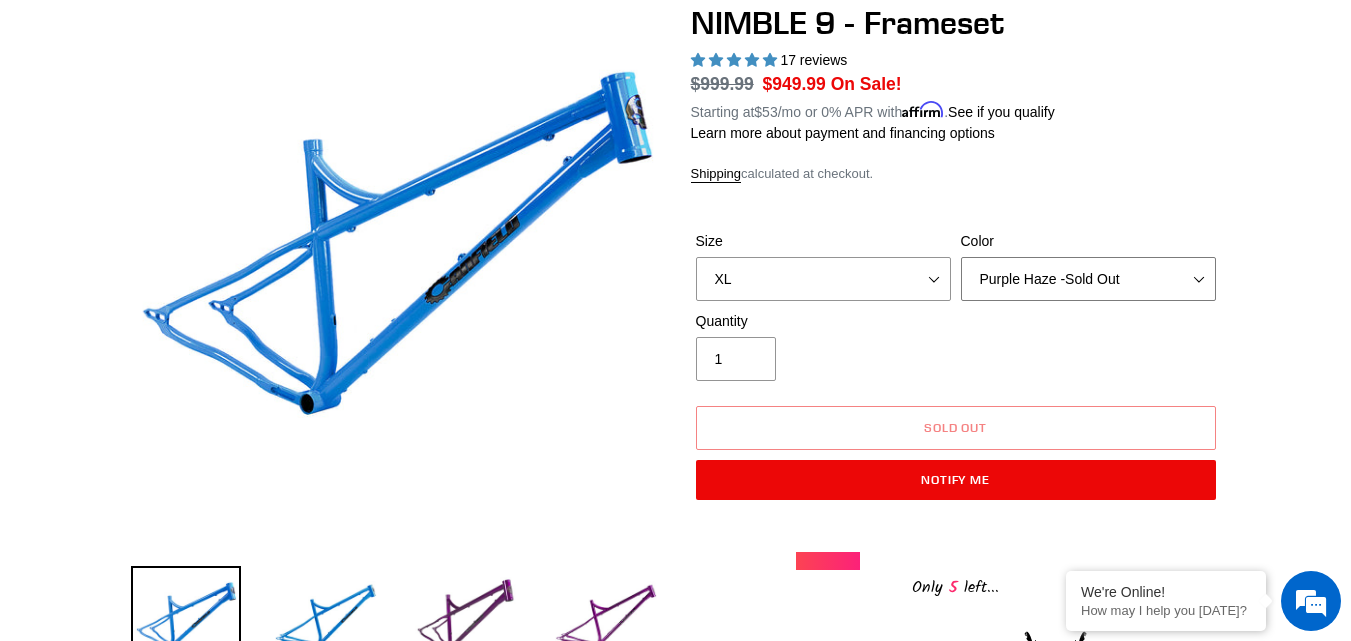 click on "Bug Zapper Blue
Purple Haze -Sold Out
Galaxy Black" at bounding box center [1088, 279] 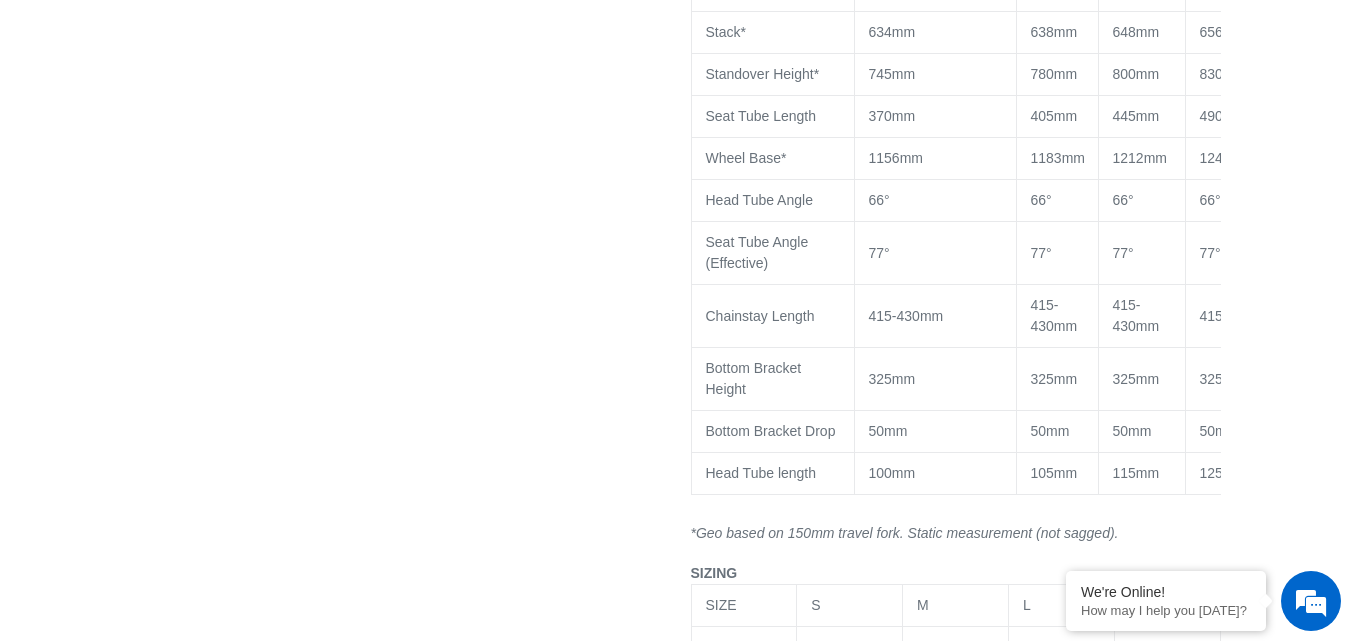 scroll, scrollTop: 1600, scrollLeft: 0, axis: vertical 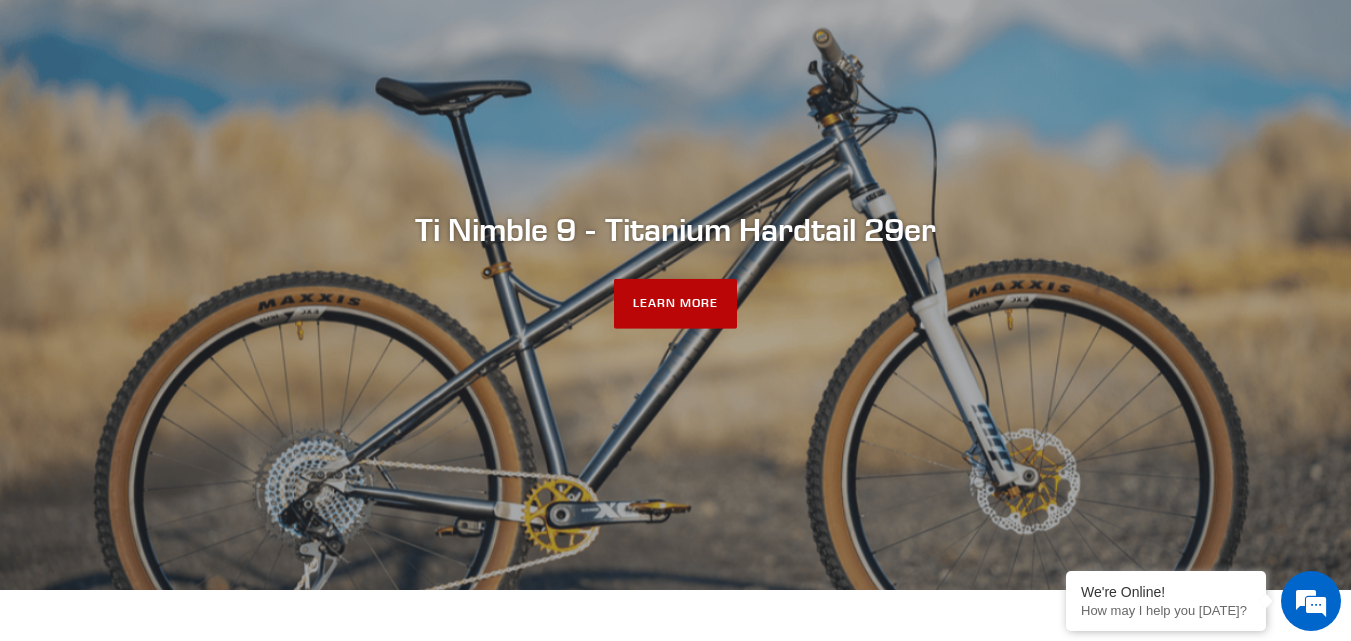 click on "LEARN MORE" at bounding box center [675, 304] 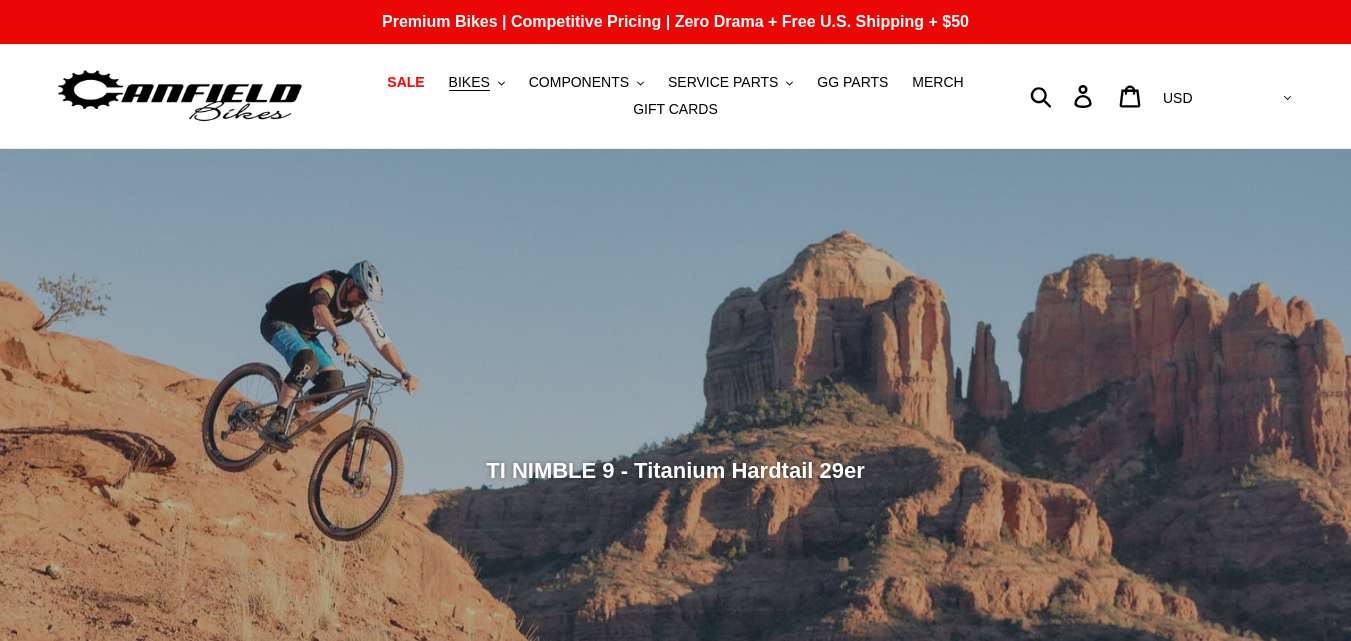 scroll, scrollTop: 0, scrollLeft: 0, axis: both 